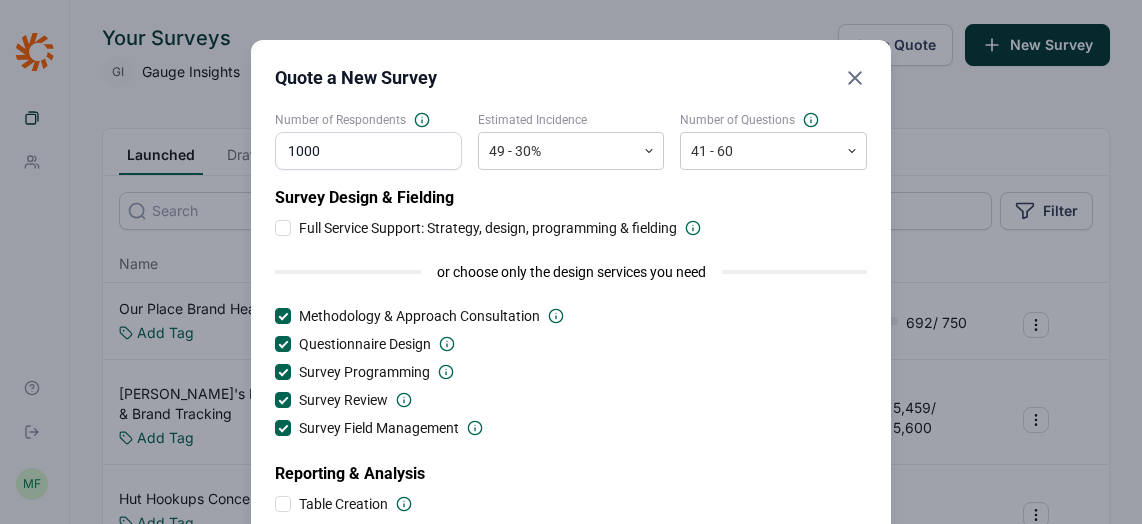 scroll, scrollTop: 0, scrollLeft: 0, axis: both 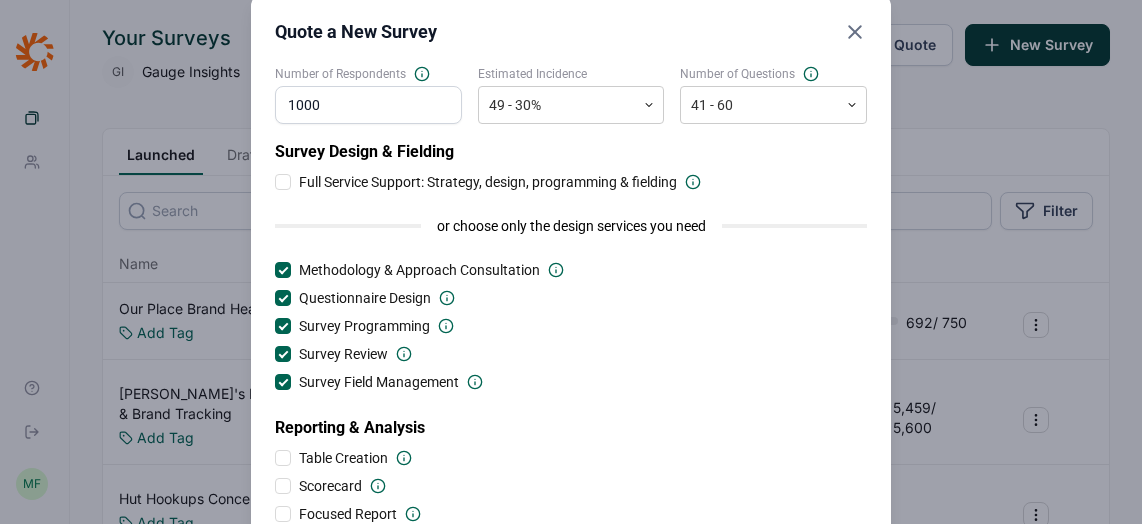 click 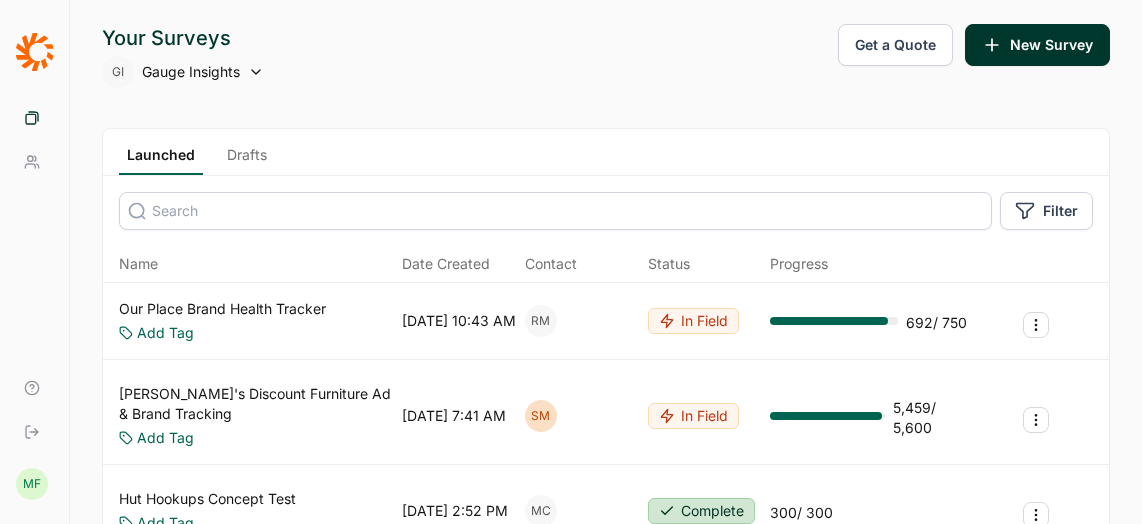 click 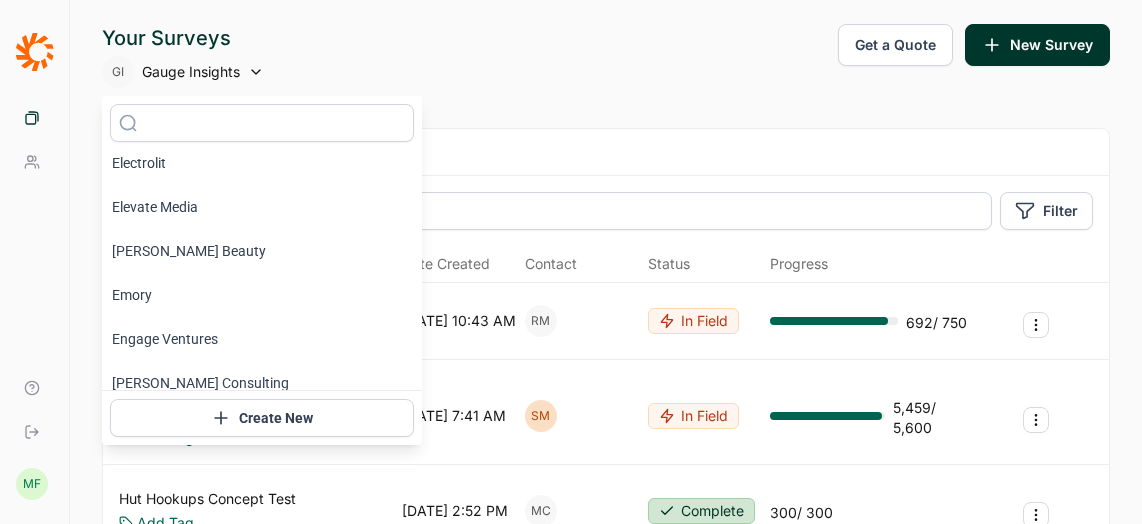 scroll, scrollTop: 3519, scrollLeft: 0, axis: vertical 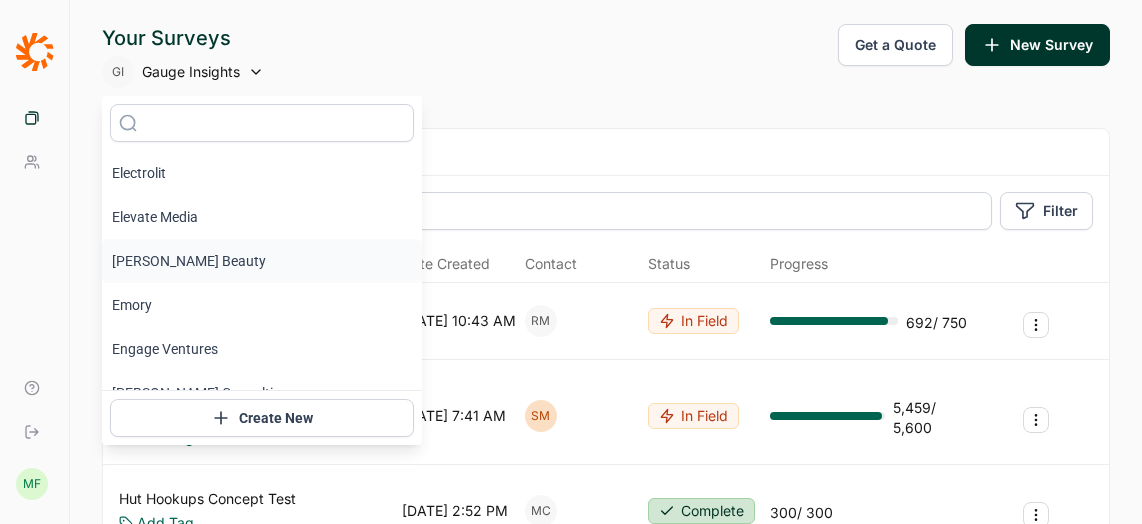 click on "[PERSON_NAME] Beauty" at bounding box center [262, 261] 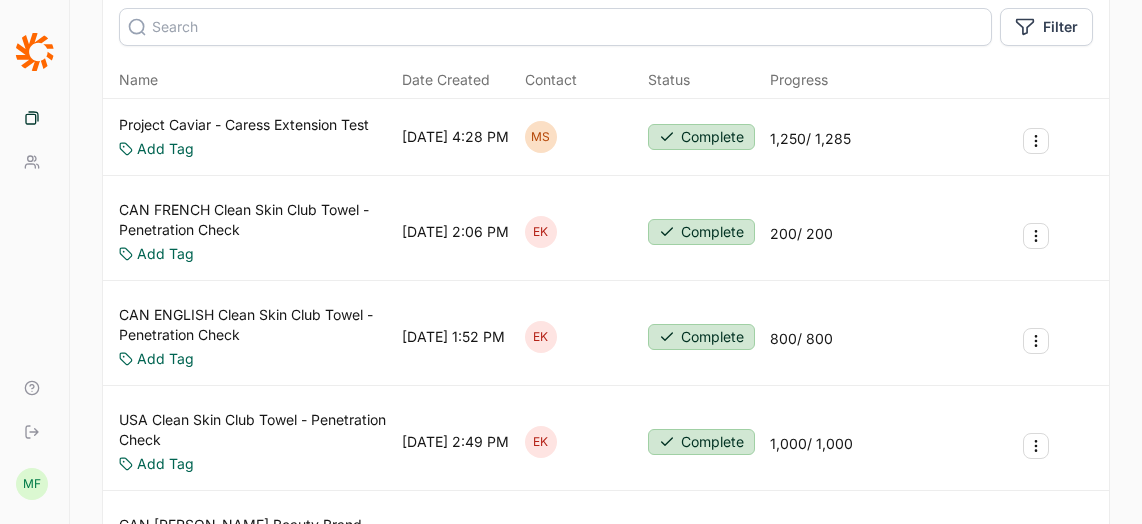 scroll, scrollTop: 0, scrollLeft: 0, axis: both 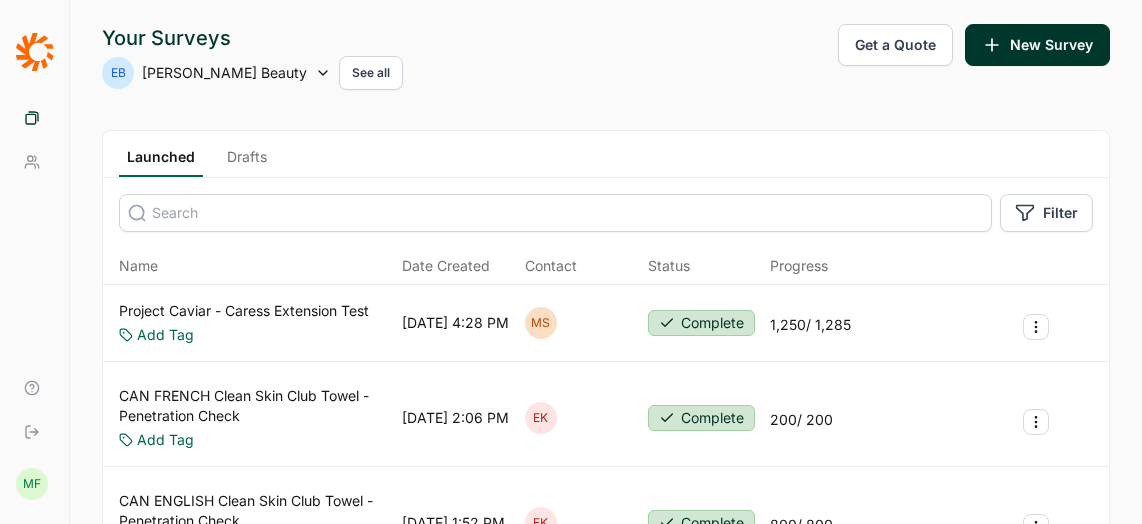 click on "Get a Quote" at bounding box center [895, 45] 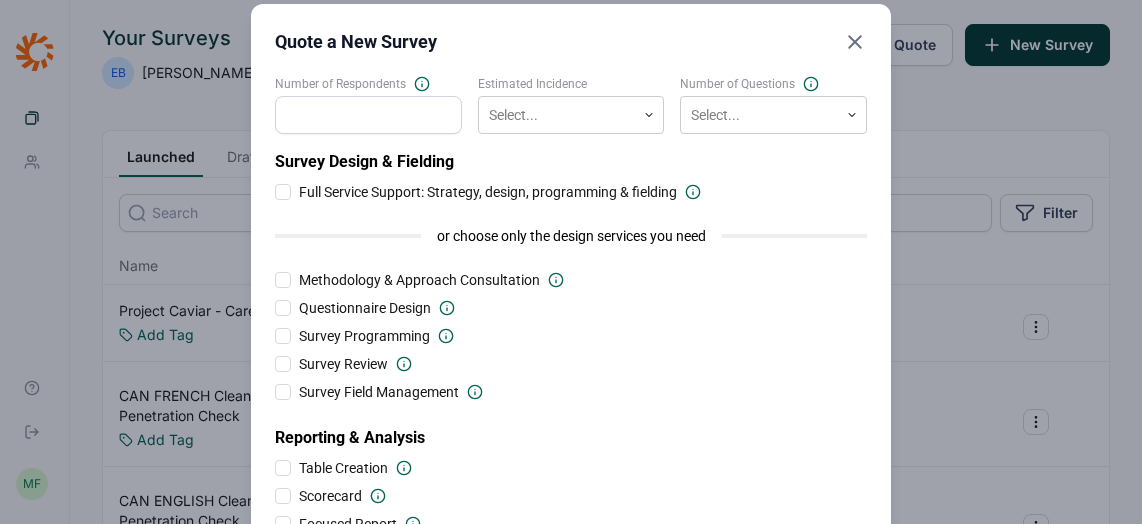 scroll, scrollTop: 13, scrollLeft: 0, axis: vertical 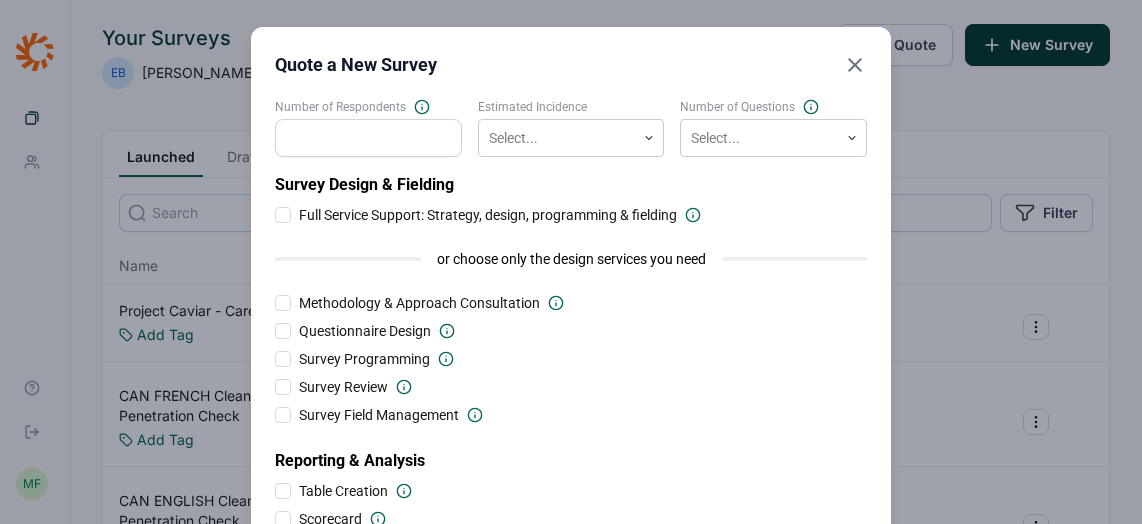 click 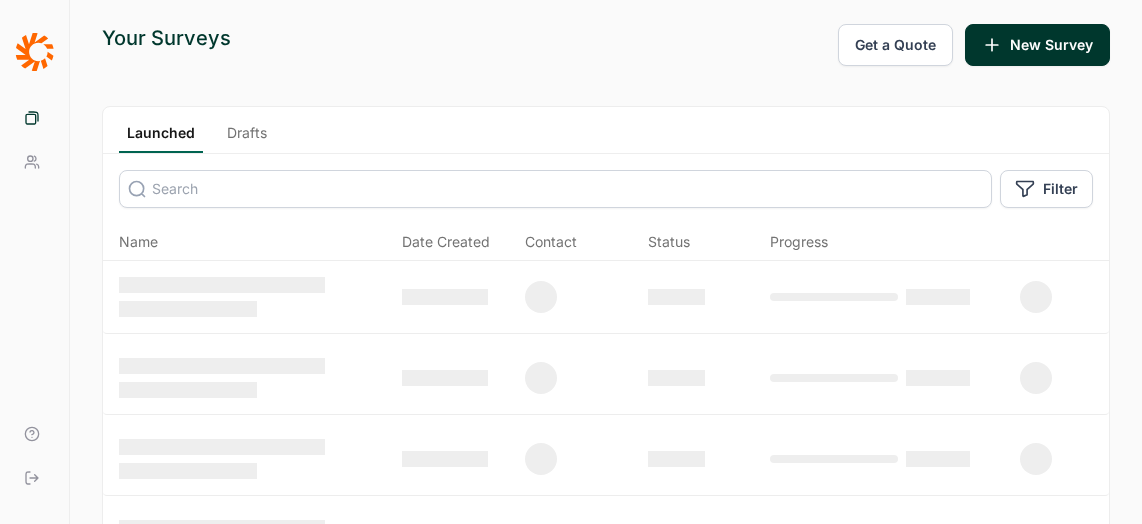 scroll, scrollTop: 0, scrollLeft: 0, axis: both 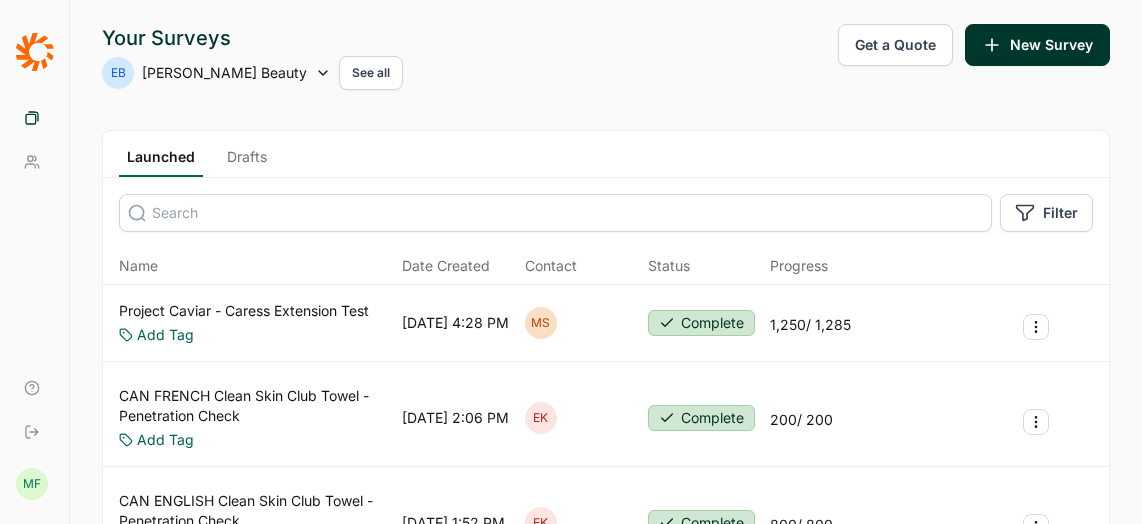 click on "Get a Quote" at bounding box center [895, 45] 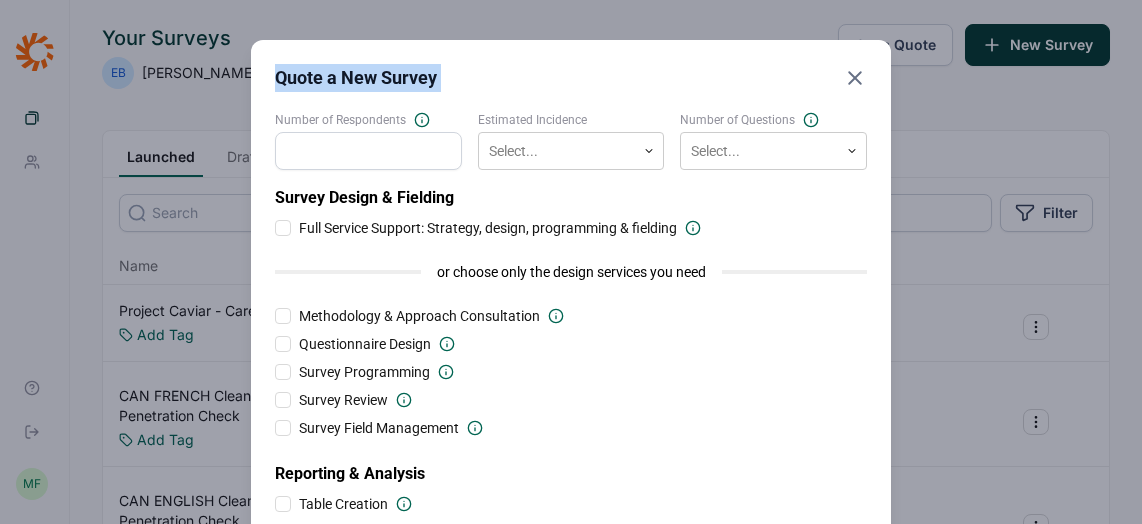 drag, startPoint x: 680, startPoint y: 53, endPoint x: 752, endPoint y: -20, distance: 102.53292 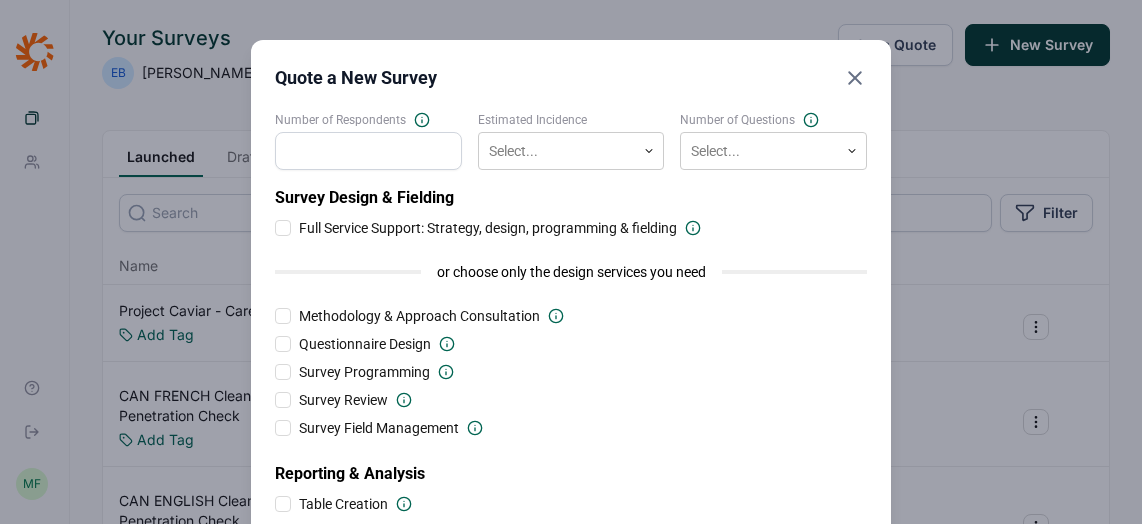 drag, startPoint x: 798, startPoint y: 62, endPoint x: 830, endPoint y: 17, distance: 55.21775 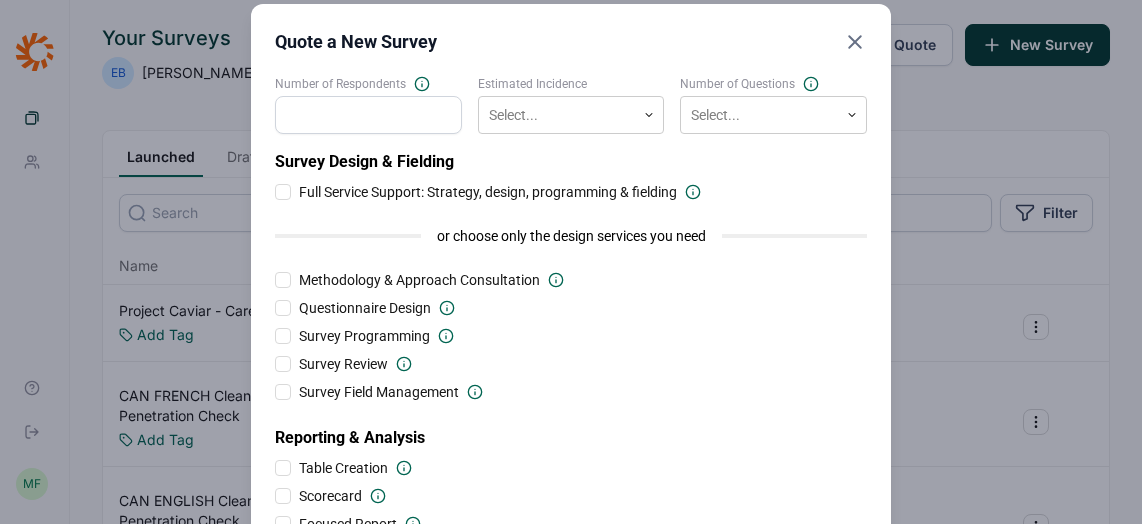 scroll, scrollTop: 0, scrollLeft: 0, axis: both 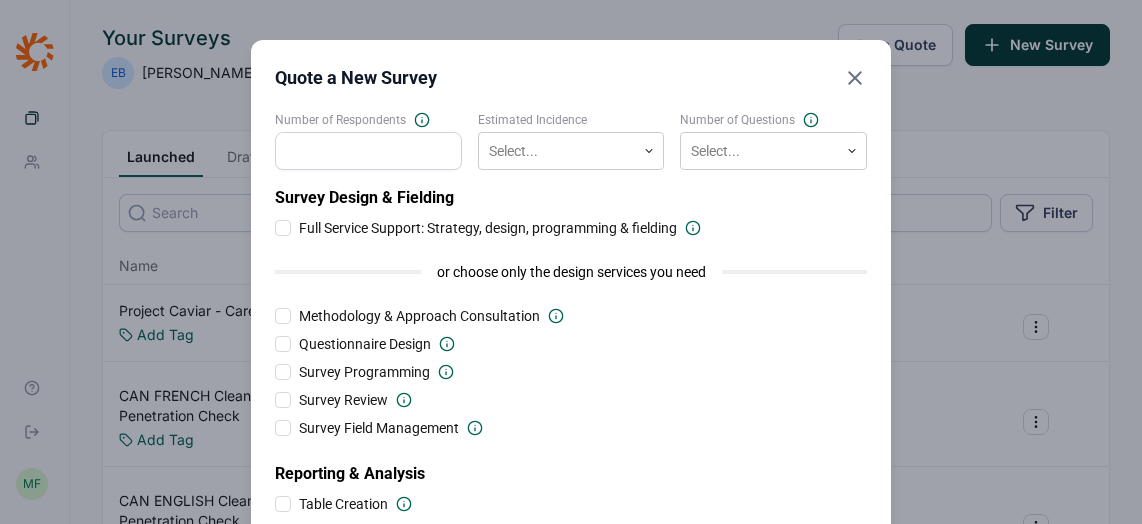 click on "Number of Respondents" at bounding box center (368, 151) 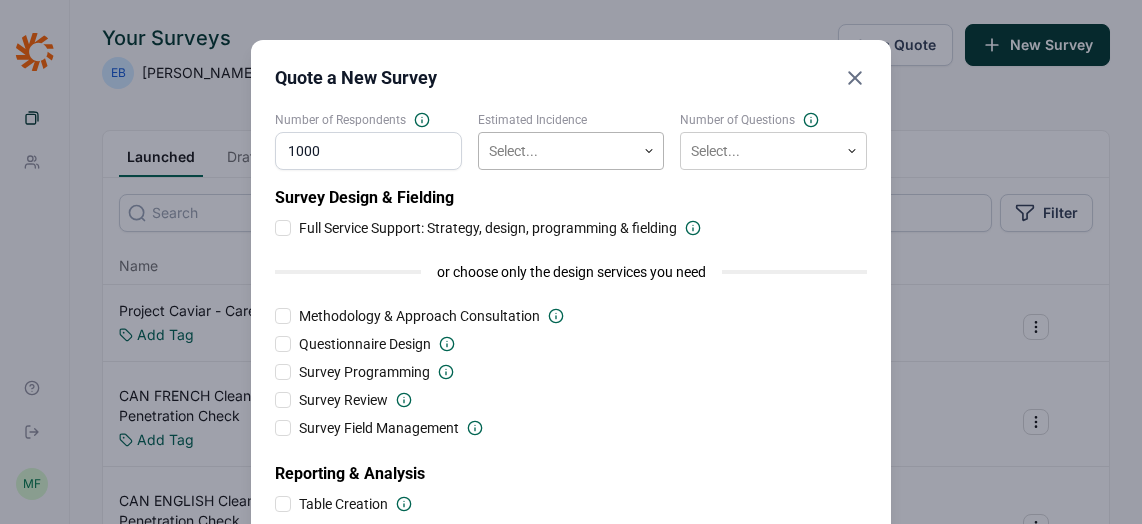 type on "1000" 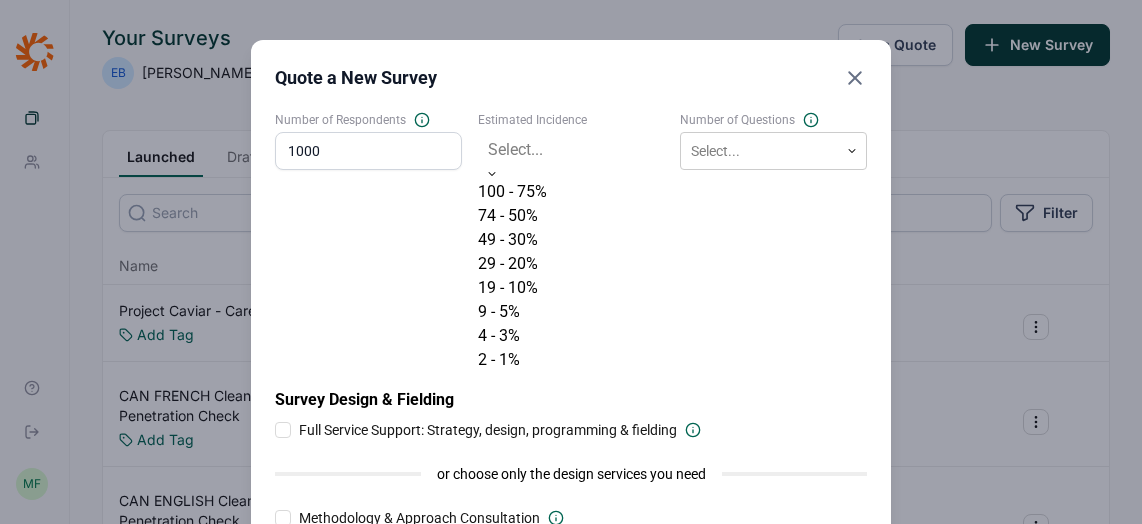 click 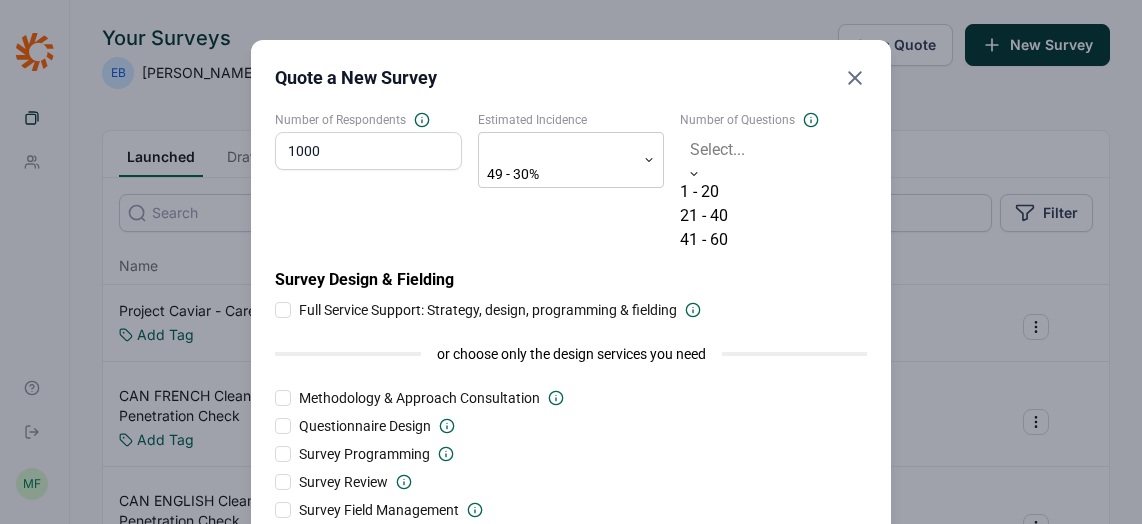 click at bounding box center [773, 150] 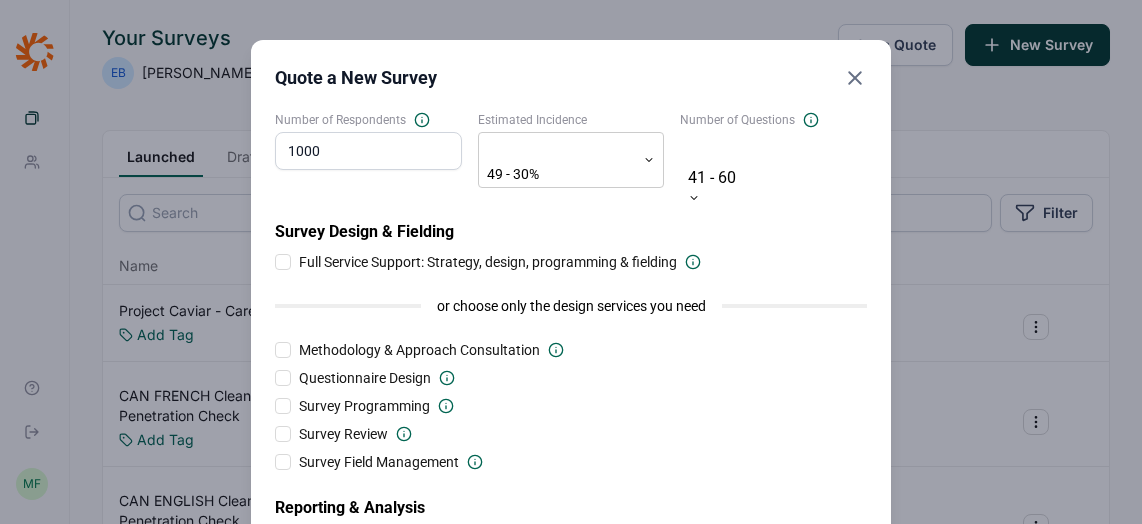 click at bounding box center (283, 262) 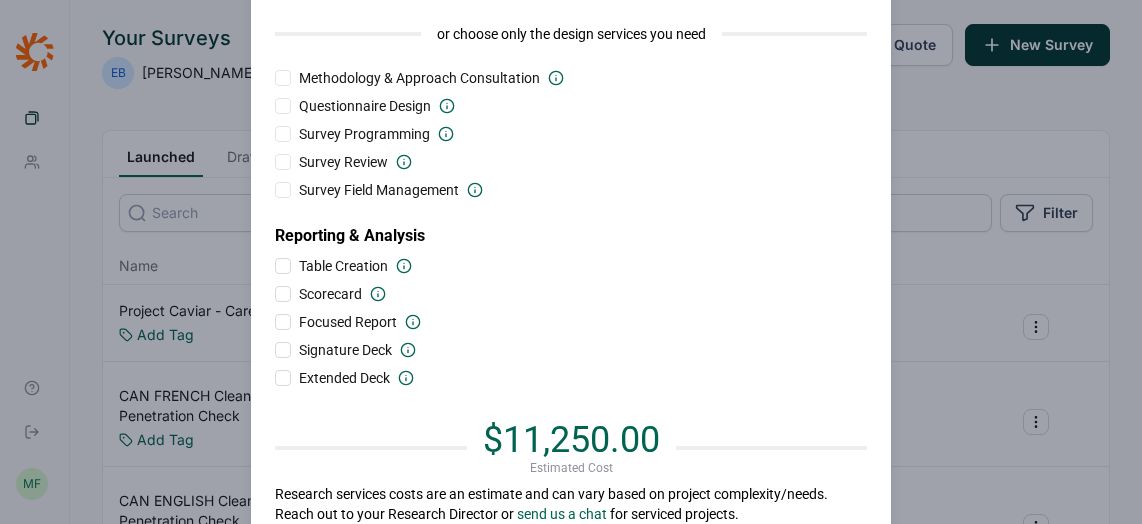 scroll, scrollTop: 277, scrollLeft: 0, axis: vertical 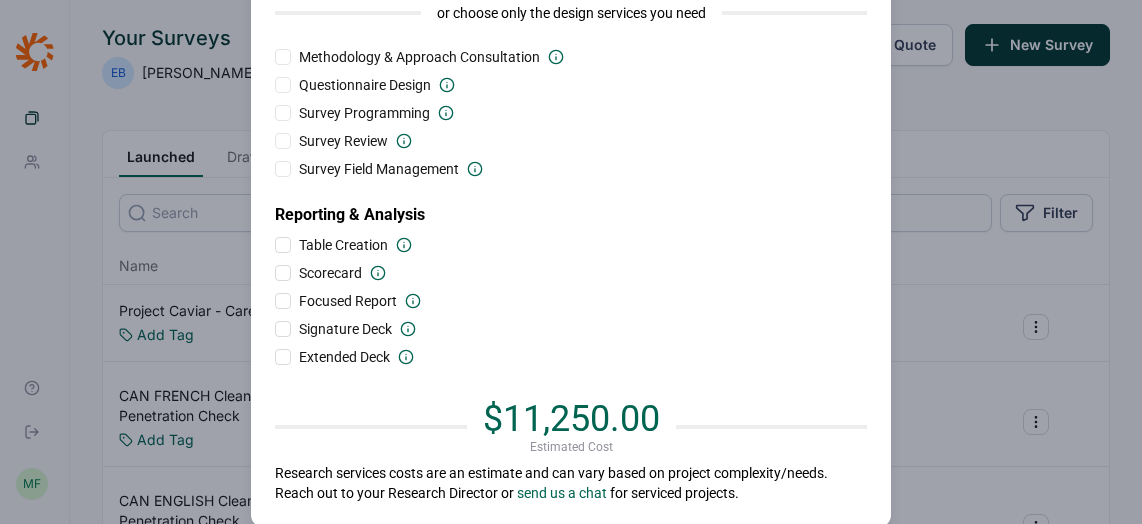 click at bounding box center (283, 357) 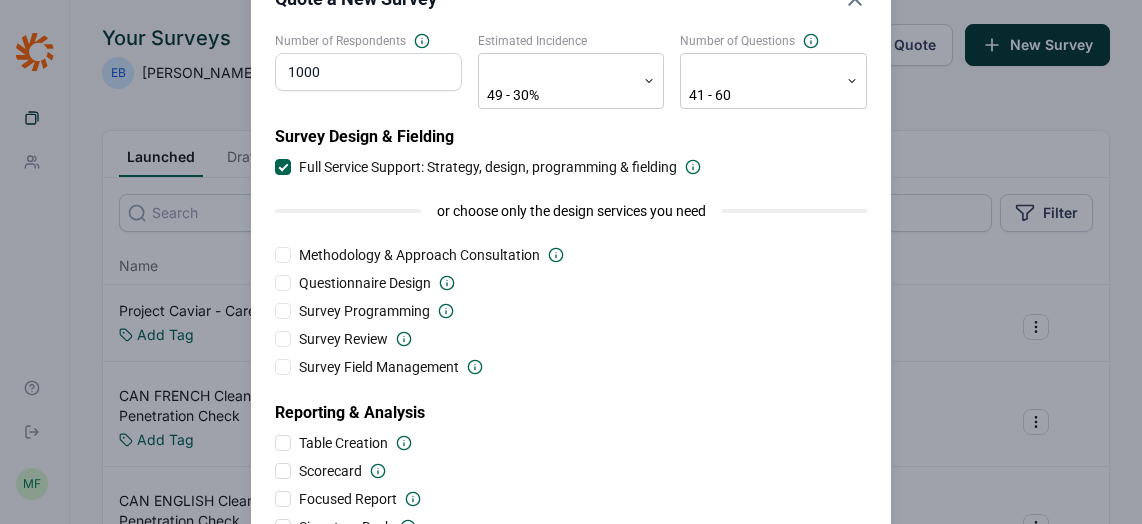 scroll, scrollTop: 37, scrollLeft: 0, axis: vertical 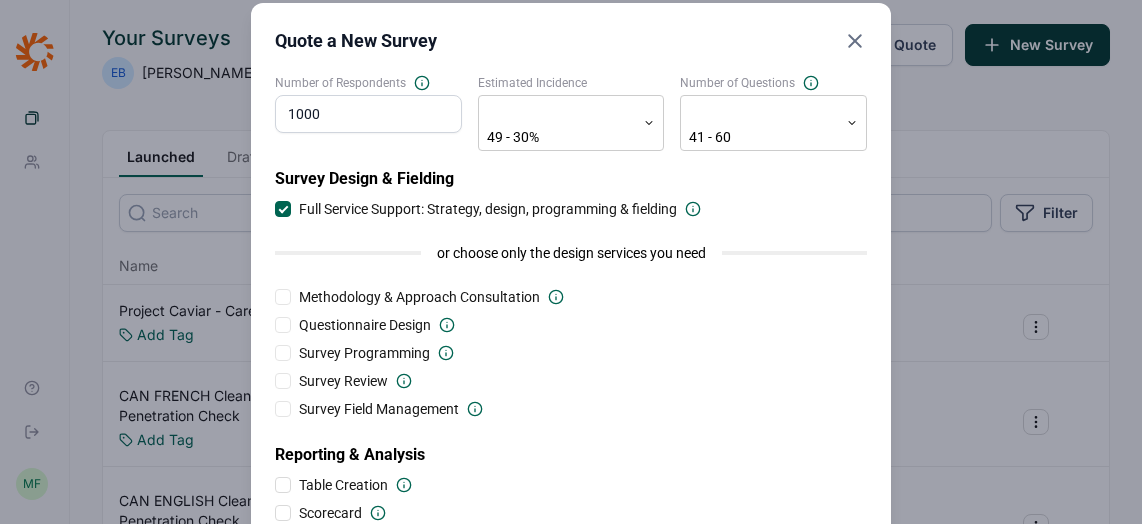click at bounding box center (284, 209) 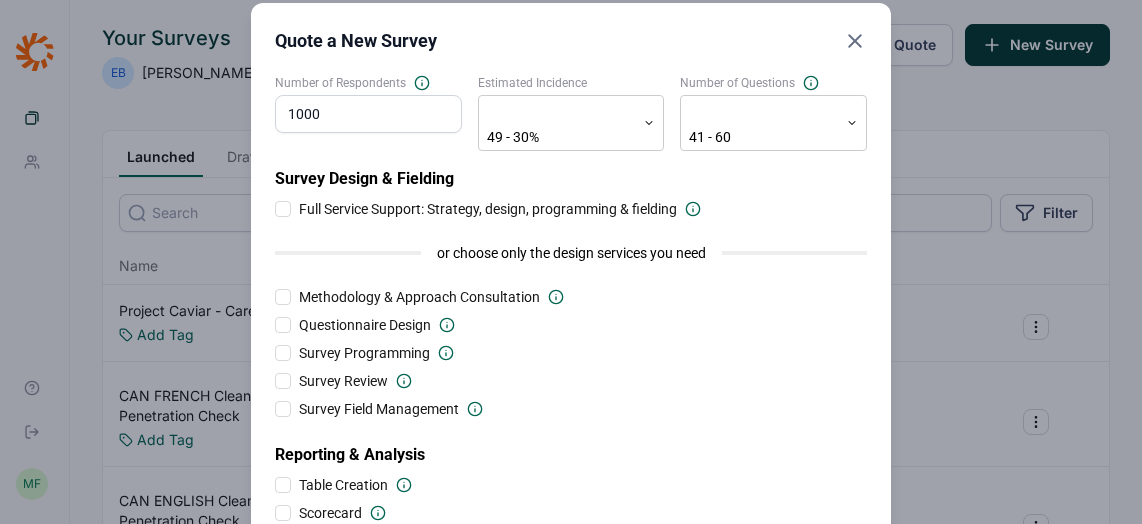 click at bounding box center (283, 297) 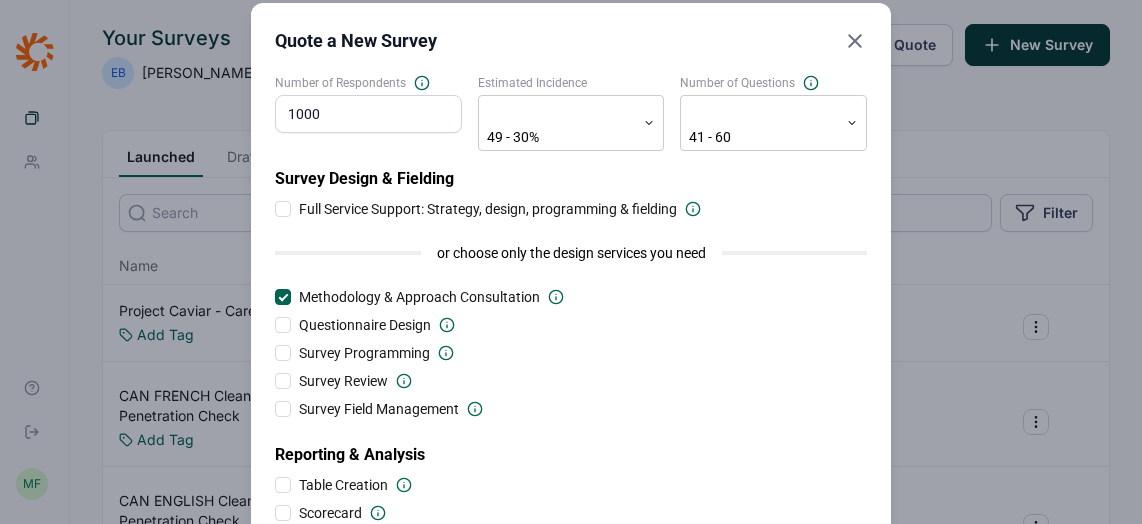click at bounding box center (283, 325) 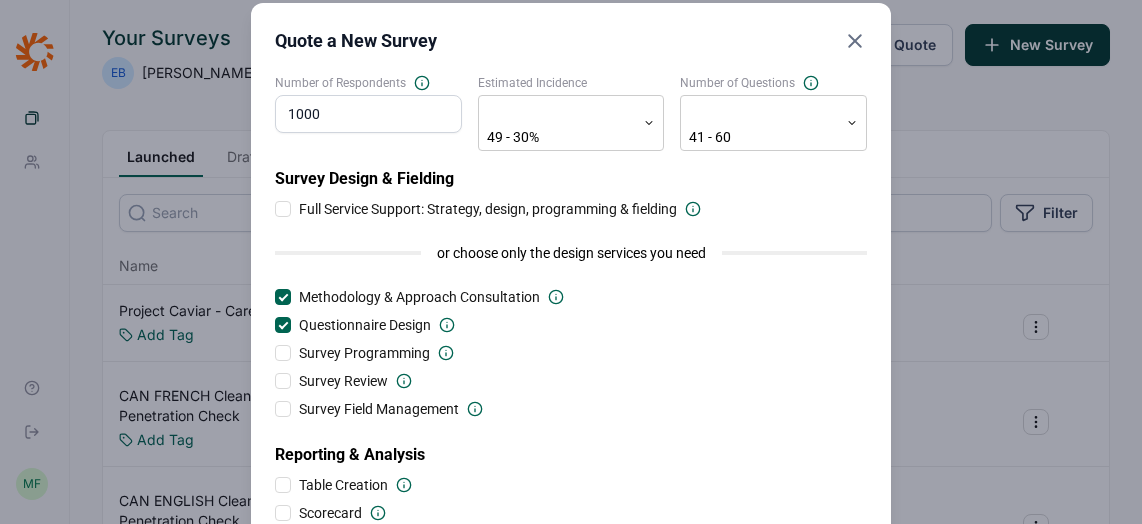 click at bounding box center (283, 353) 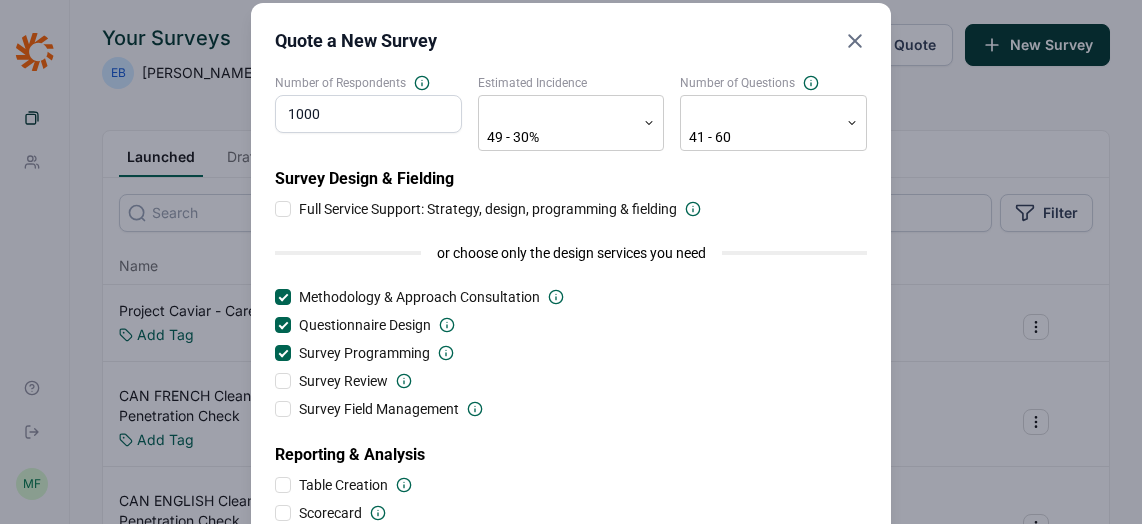 click at bounding box center [283, 381] 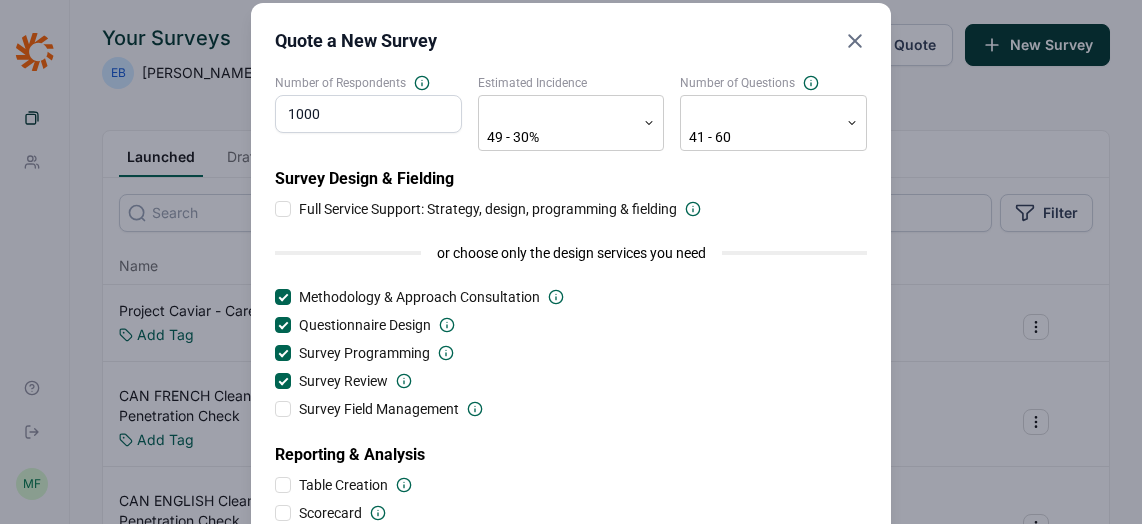click at bounding box center (283, 409) 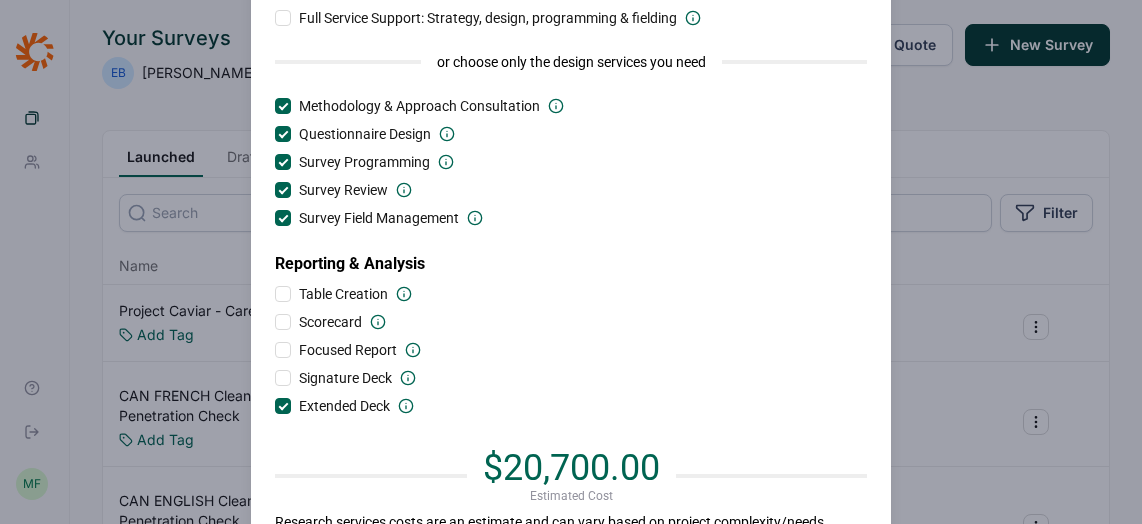 scroll, scrollTop: 237, scrollLeft: 0, axis: vertical 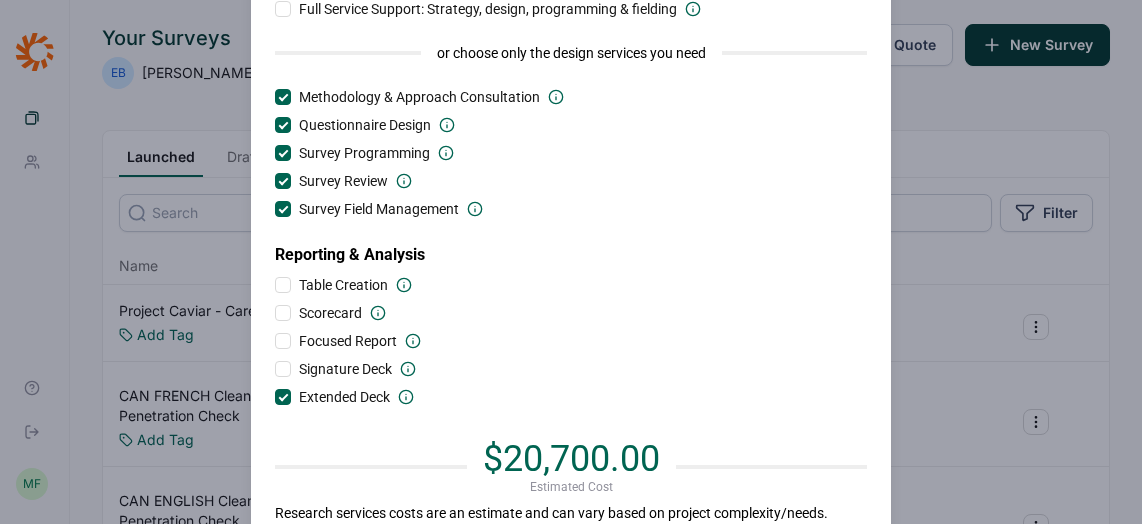 click at bounding box center [284, 209] 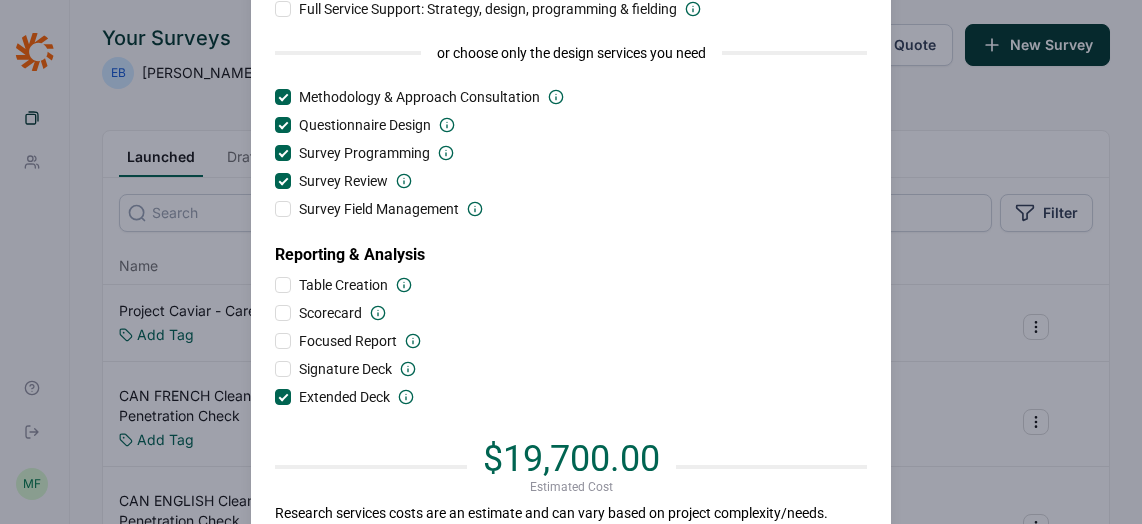 click at bounding box center [283, 181] 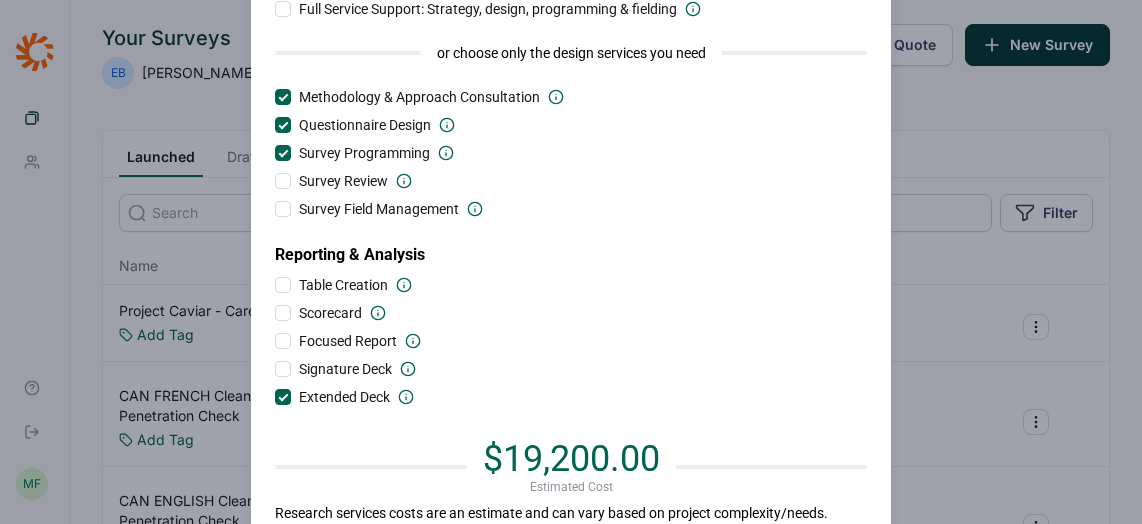 click at bounding box center (284, 153) 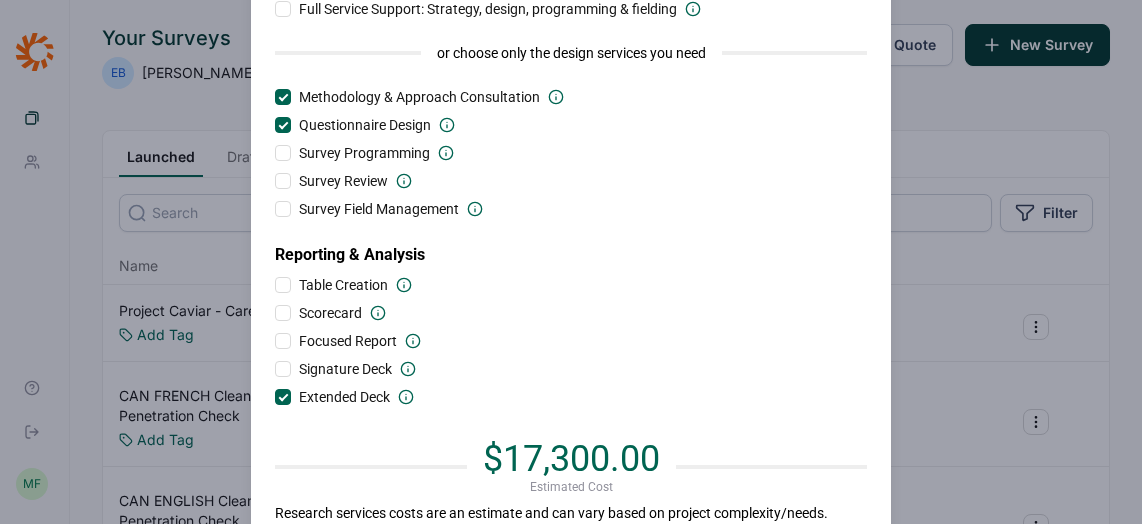 click at bounding box center [284, 125] 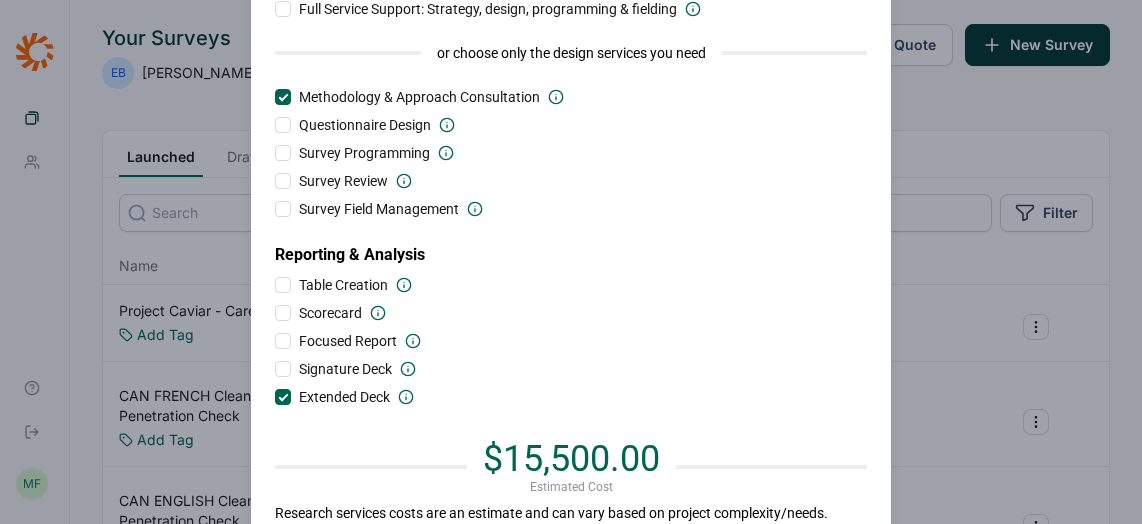click at bounding box center (284, 97) 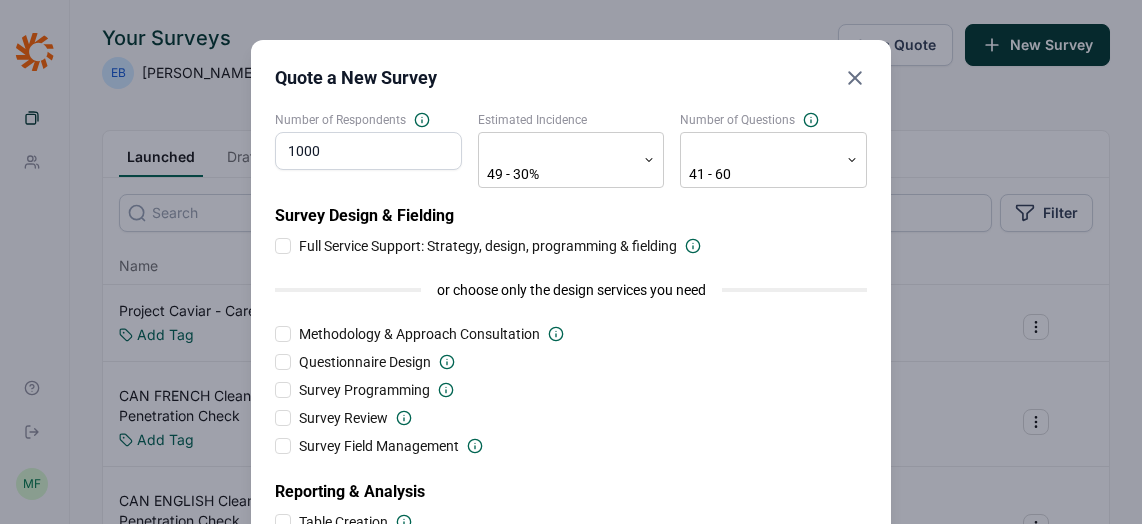 scroll, scrollTop: 1, scrollLeft: 0, axis: vertical 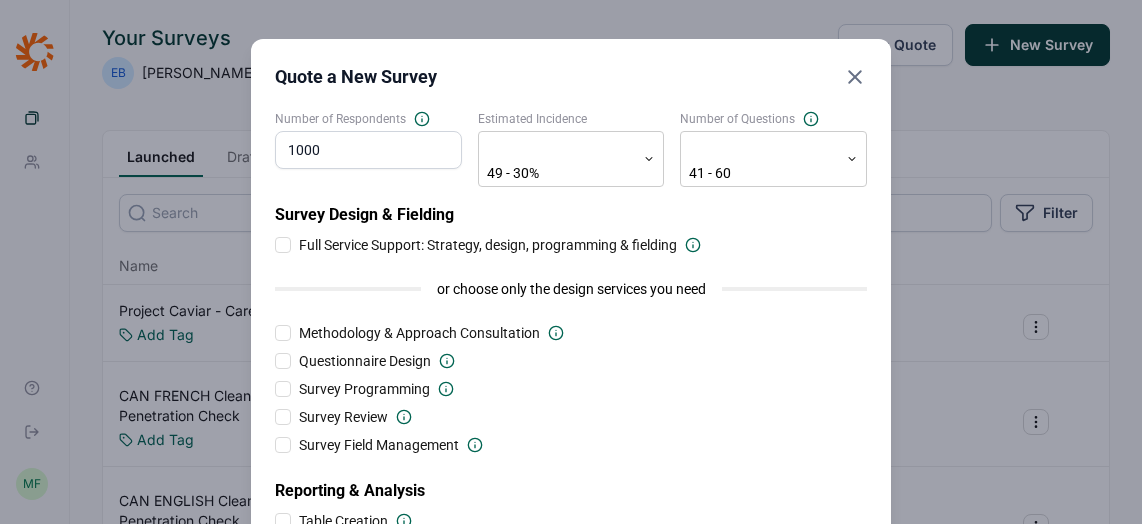 click on "Quote a New Survey Number of Respondents 1000 Estimated Incidence 49 - 30% Number of Questions 41 - 60 Survey Design & Fielding Full Service Support: Strategy, design, programming & fielding or choose only the design services you need Methodology & Approach Consultation Questionnaire Design Survey Programming Survey Review Survey Field Management Reporting & Analysis Table Creation Scorecard Focused Report Signature Deck Extended Deck $15,250.00 Estimated Cost Research services costs are an estimate and can vary based on project complexity/needs. Reach out to your Research Director or   send us a chat   for serviced projects." at bounding box center [571, 421] 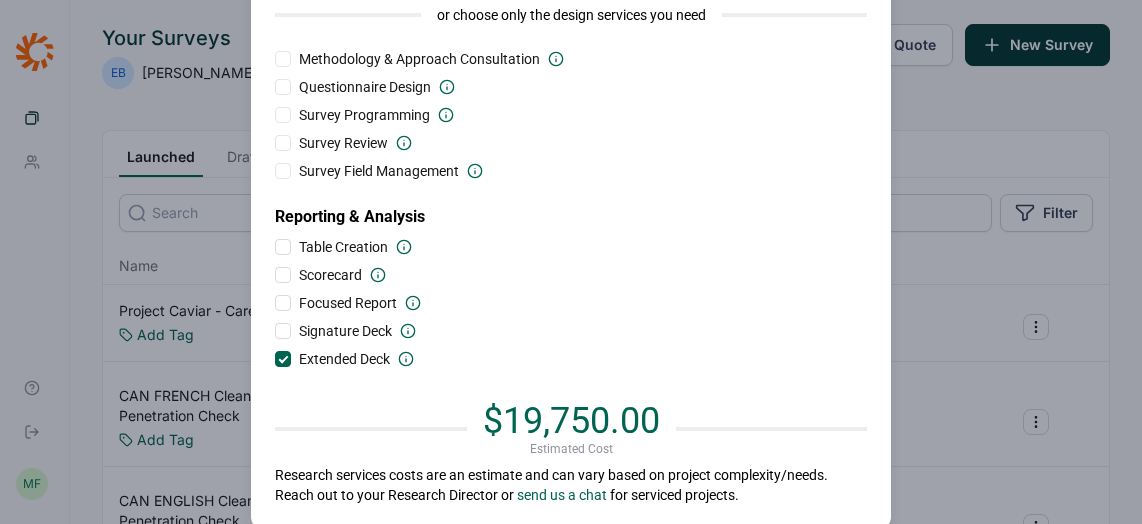 scroll, scrollTop: 286, scrollLeft: 0, axis: vertical 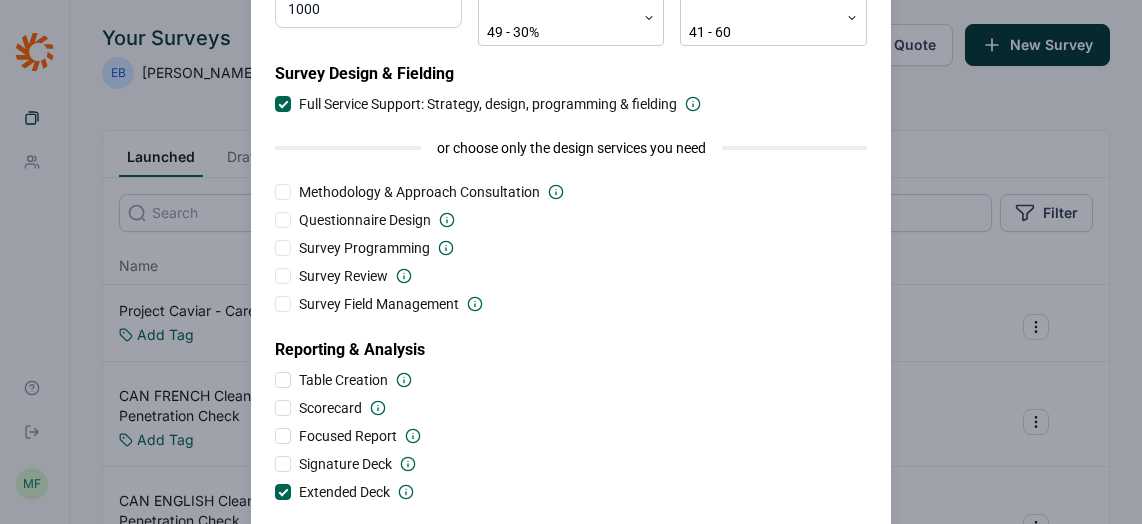 click at bounding box center (284, 104) 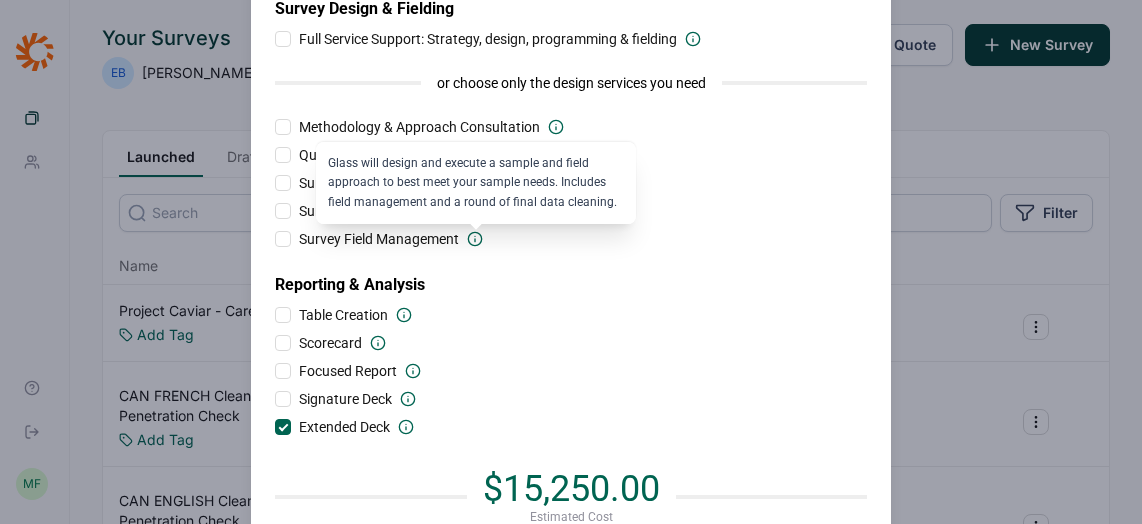 scroll, scrollTop: 211, scrollLeft: 0, axis: vertical 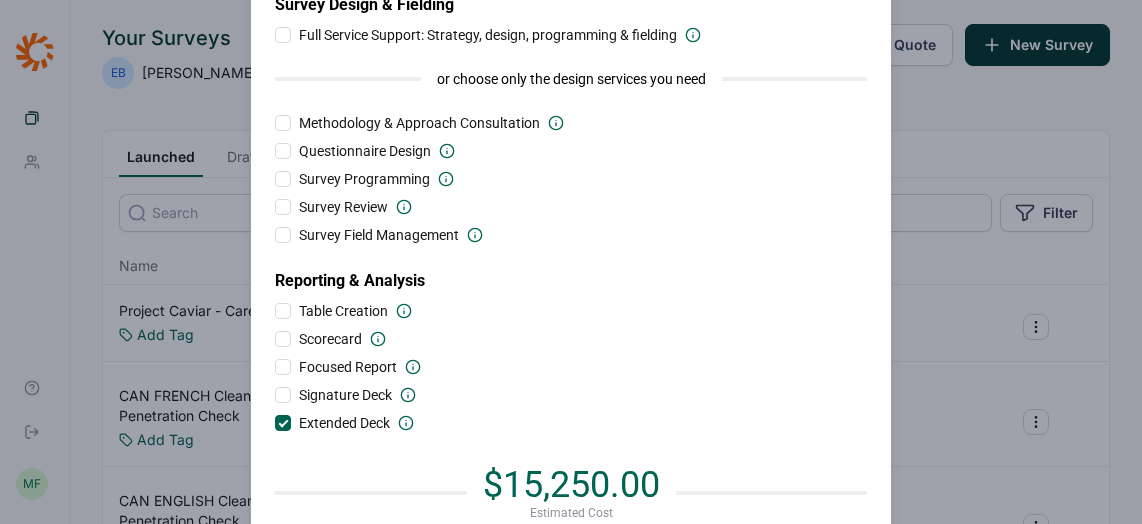 click at bounding box center (283, 423) 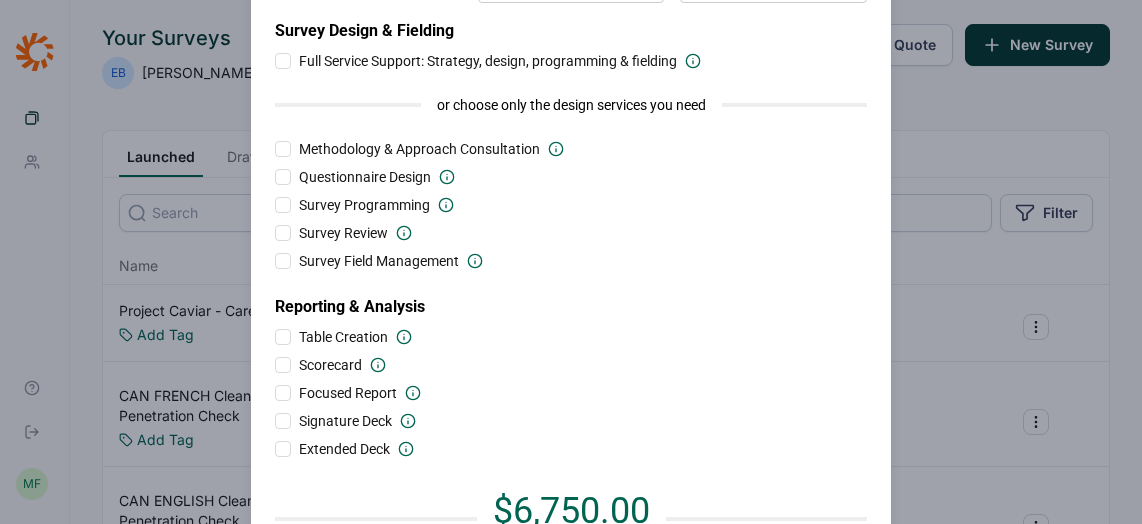 scroll, scrollTop: 155, scrollLeft: 0, axis: vertical 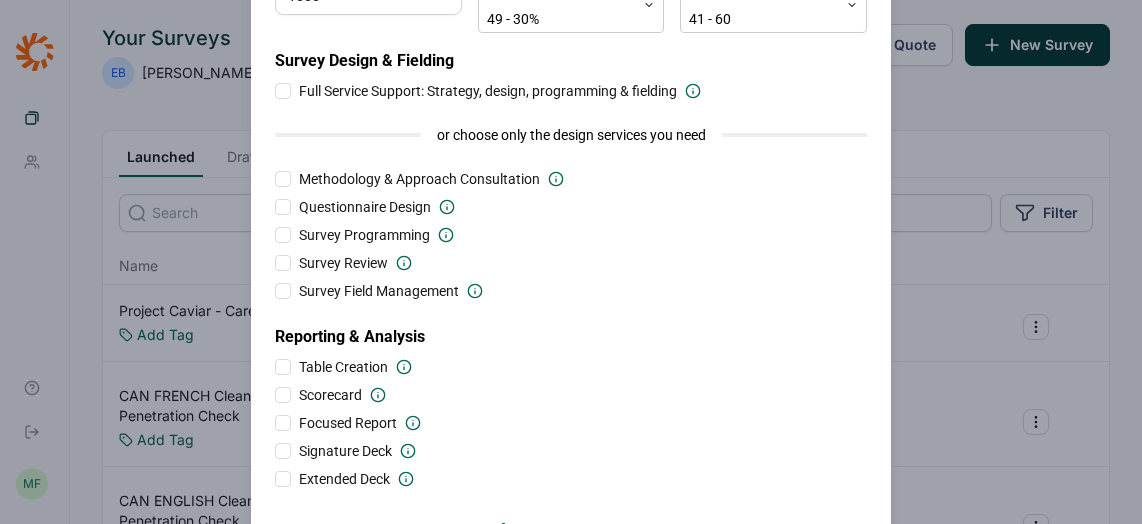 click at bounding box center [283, 291] 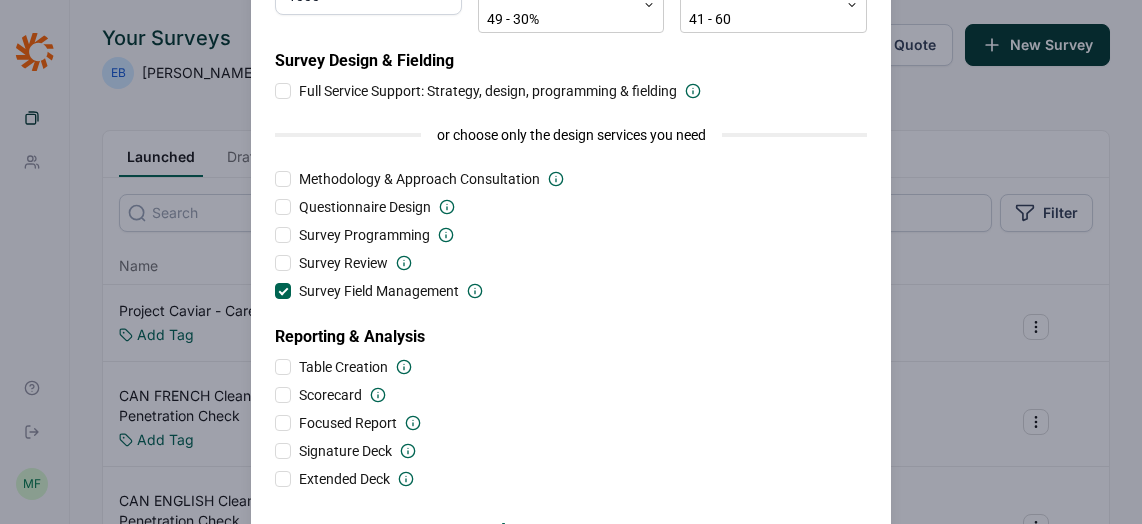 click at bounding box center [283, 263] 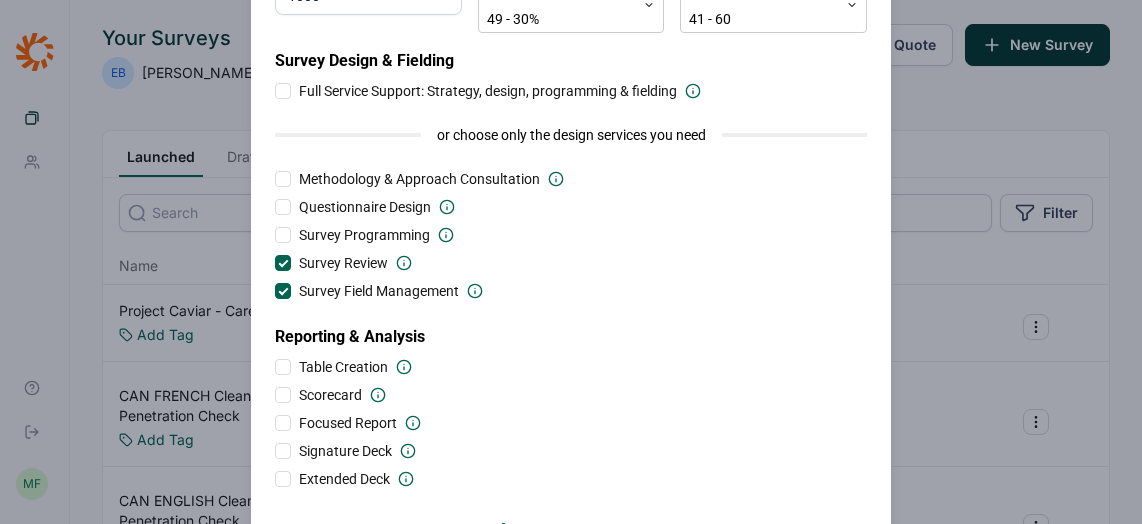 click at bounding box center (283, 235) 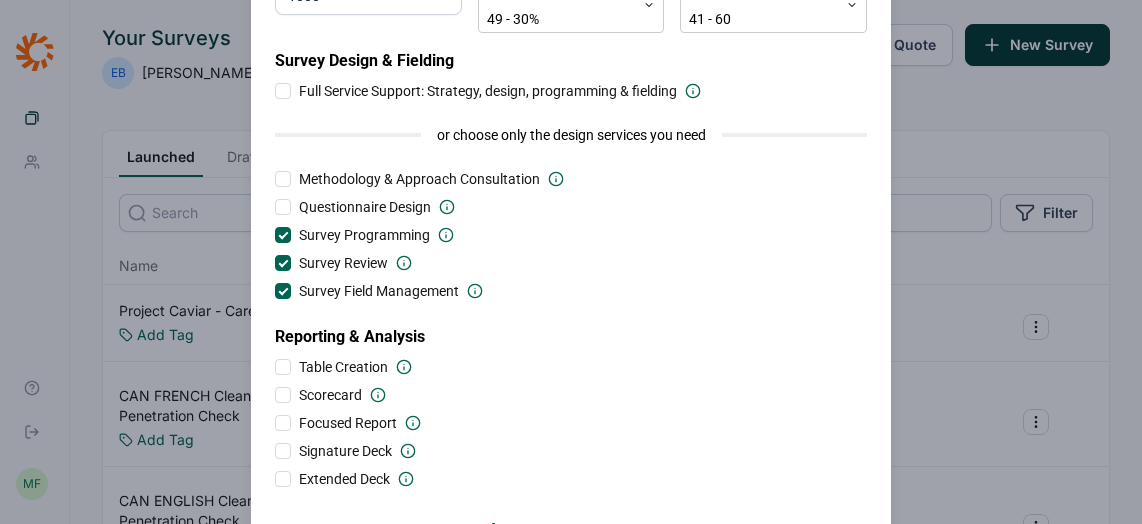 click at bounding box center (283, 207) 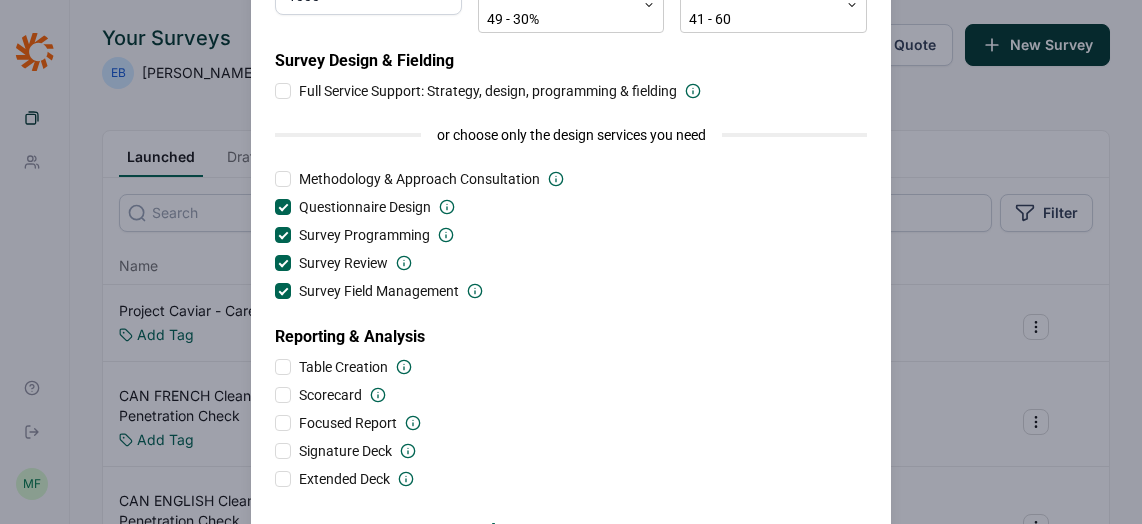 click at bounding box center (283, 179) 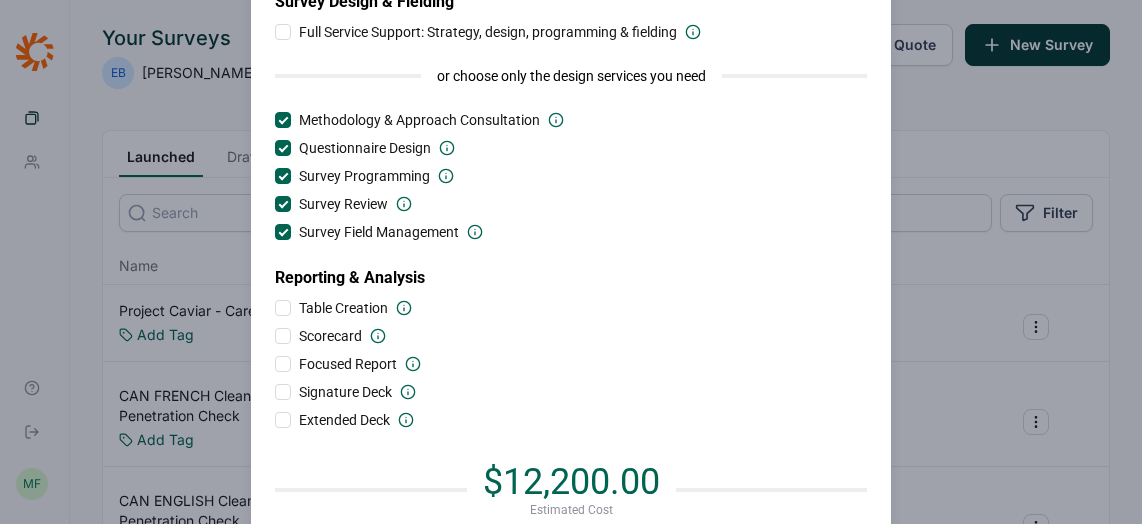 scroll, scrollTop: 201, scrollLeft: 0, axis: vertical 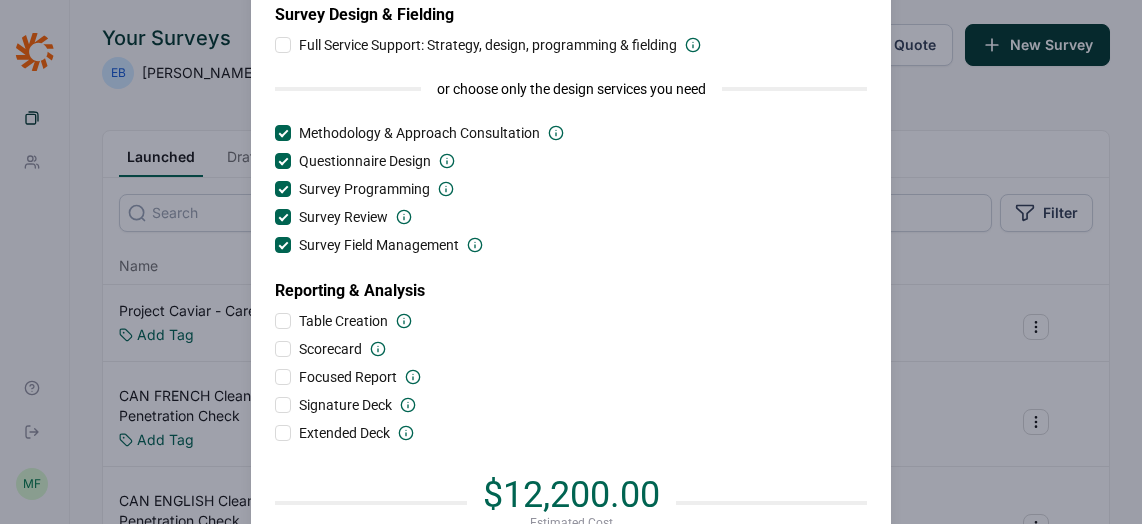 click at bounding box center (283, 245) 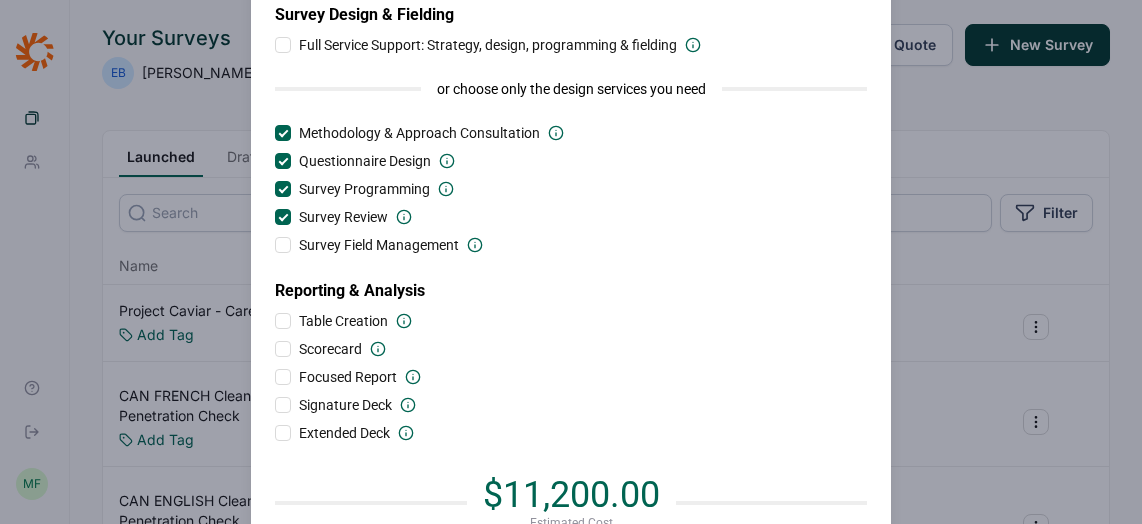 click at bounding box center [284, 217] 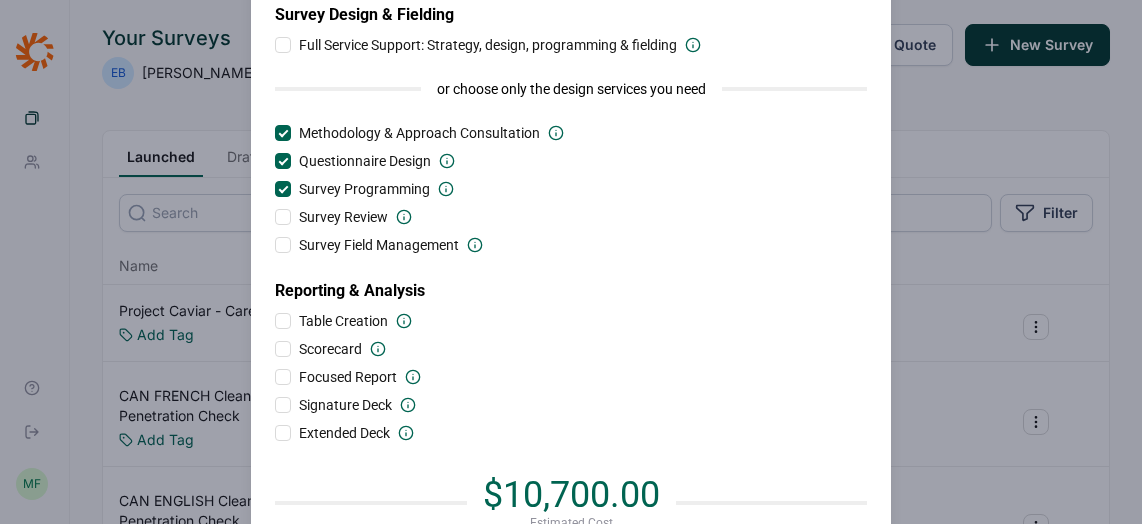 click at bounding box center (284, 189) 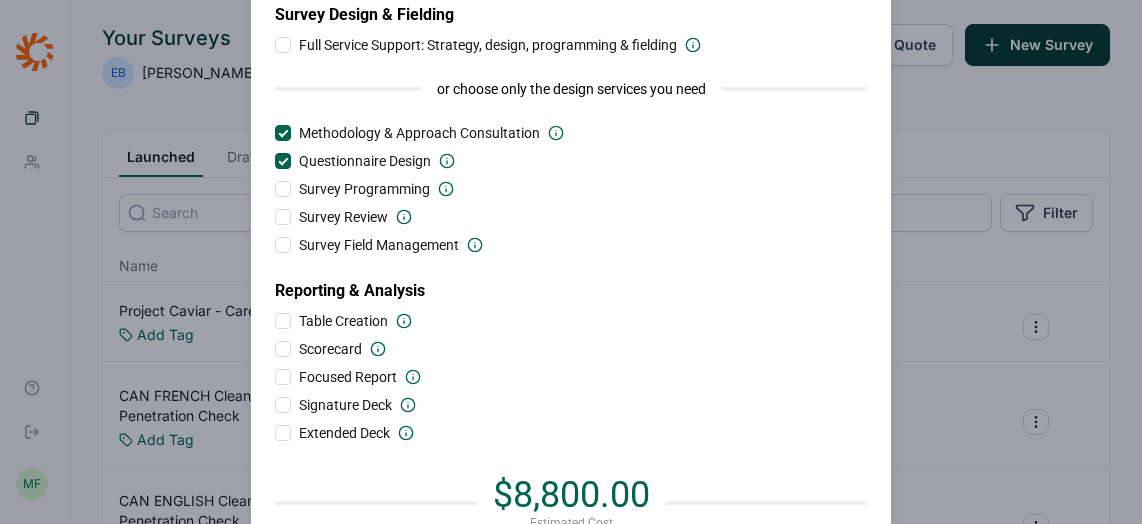 click at bounding box center (284, 161) 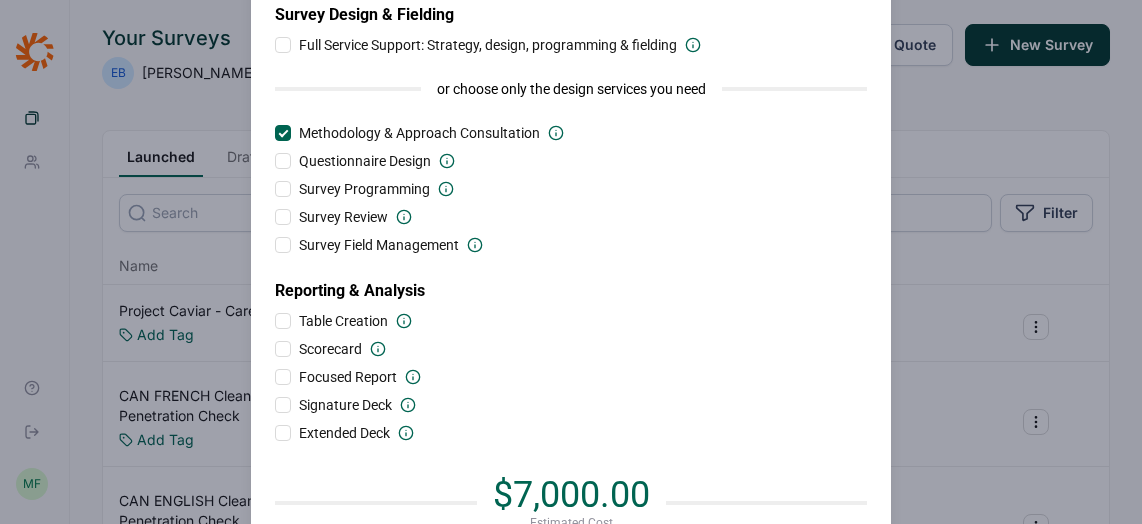 click at bounding box center (283, 133) 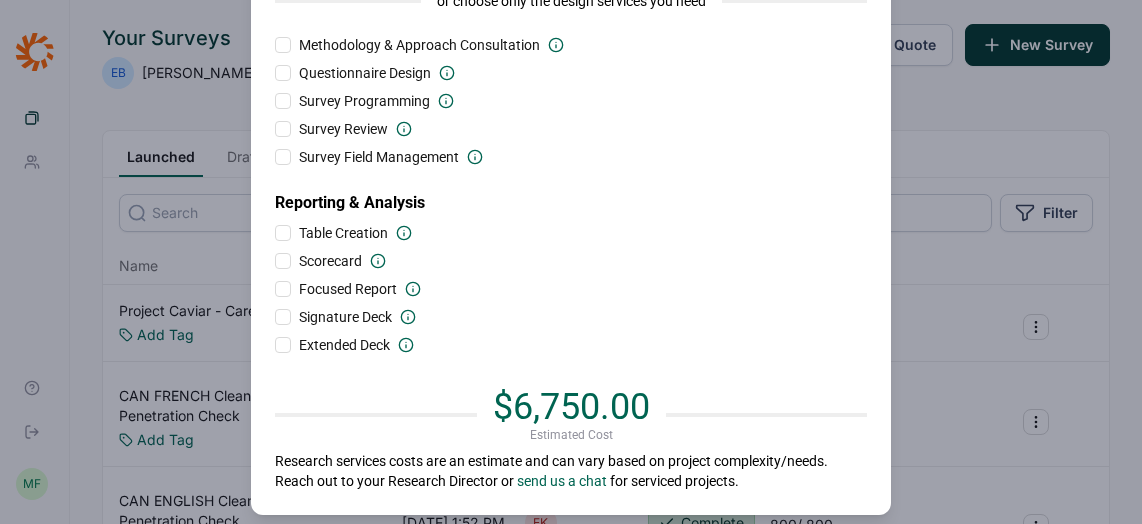scroll, scrollTop: 302, scrollLeft: 0, axis: vertical 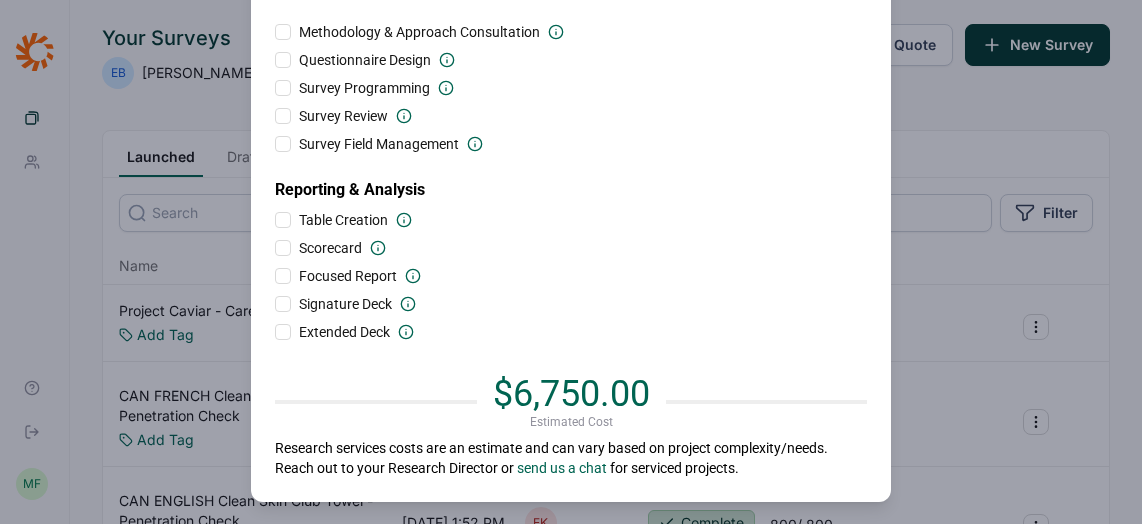 click at bounding box center [283, 332] 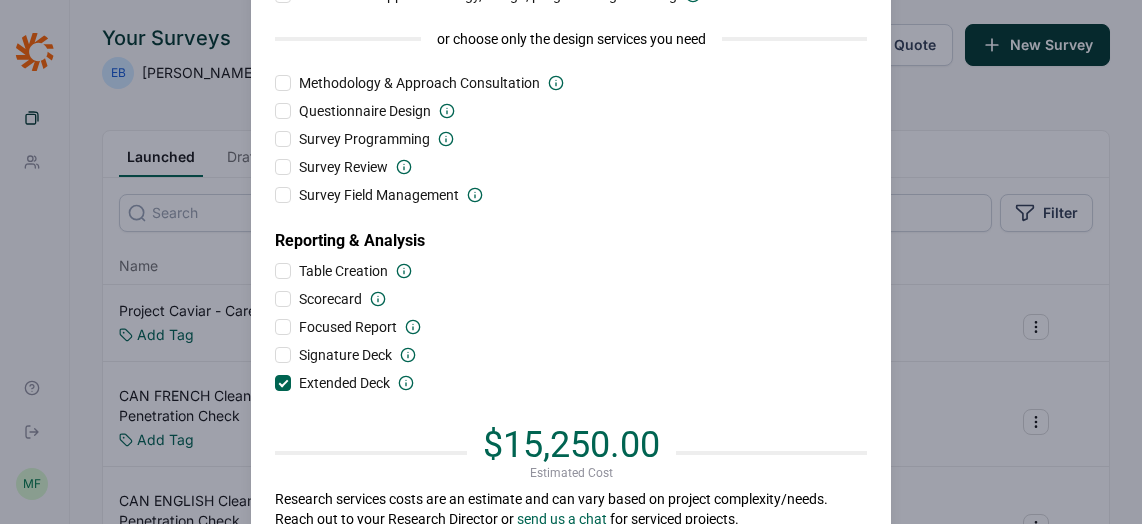 scroll, scrollTop: 245, scrollLeft: 0, axis: vertical 